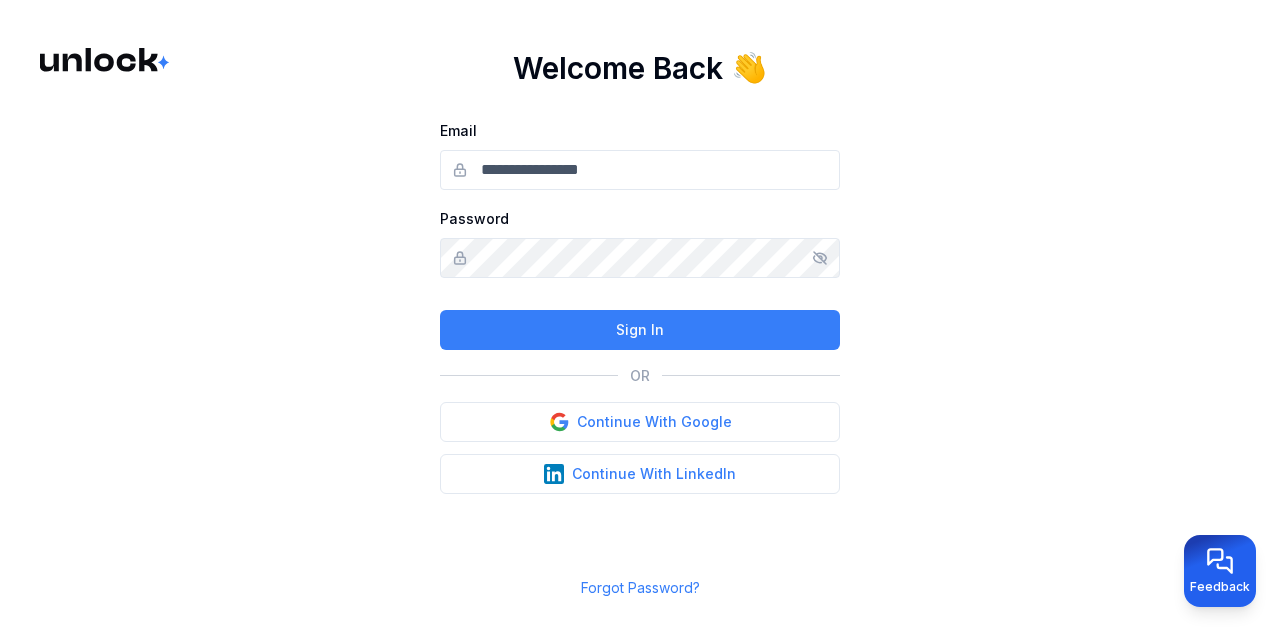 scroll, scrollTop: 0, scrollLeft: 0, axis: both 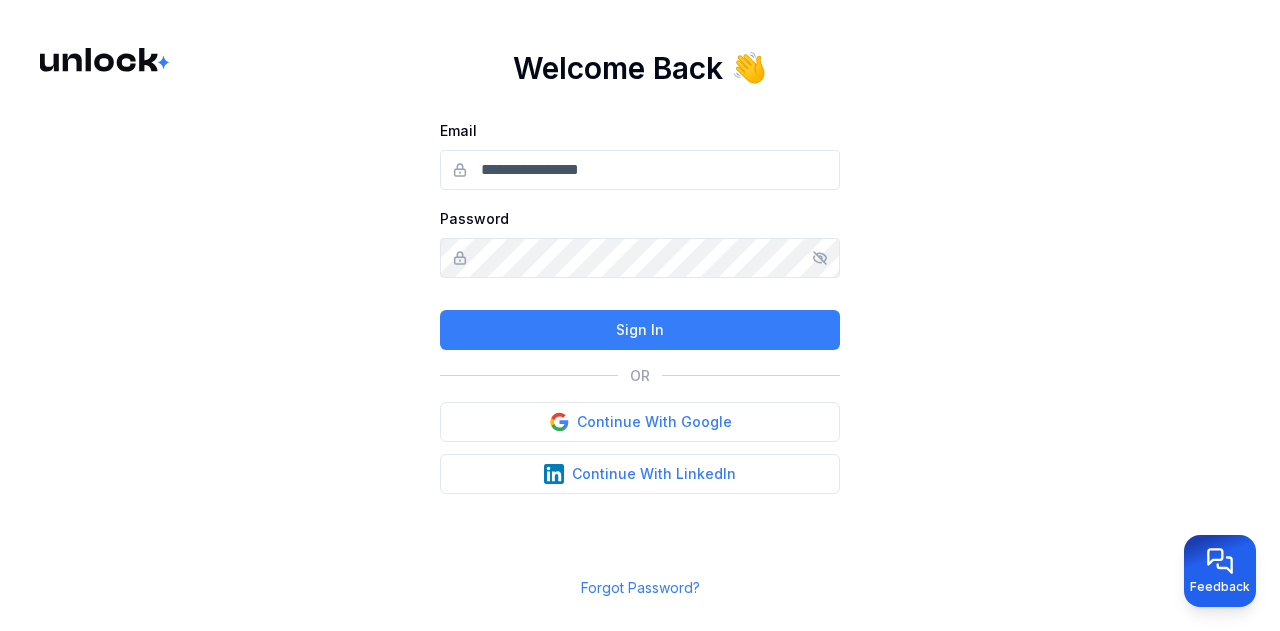 click on "Email" at bounding box center [640, 170] 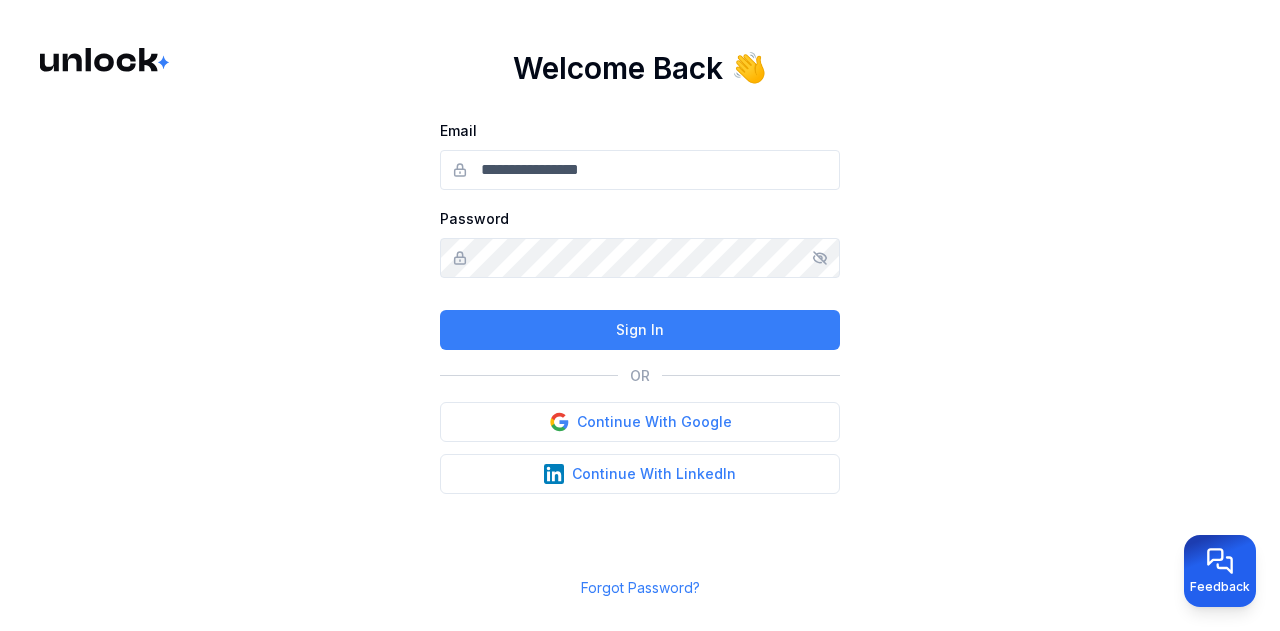 type on "**********" 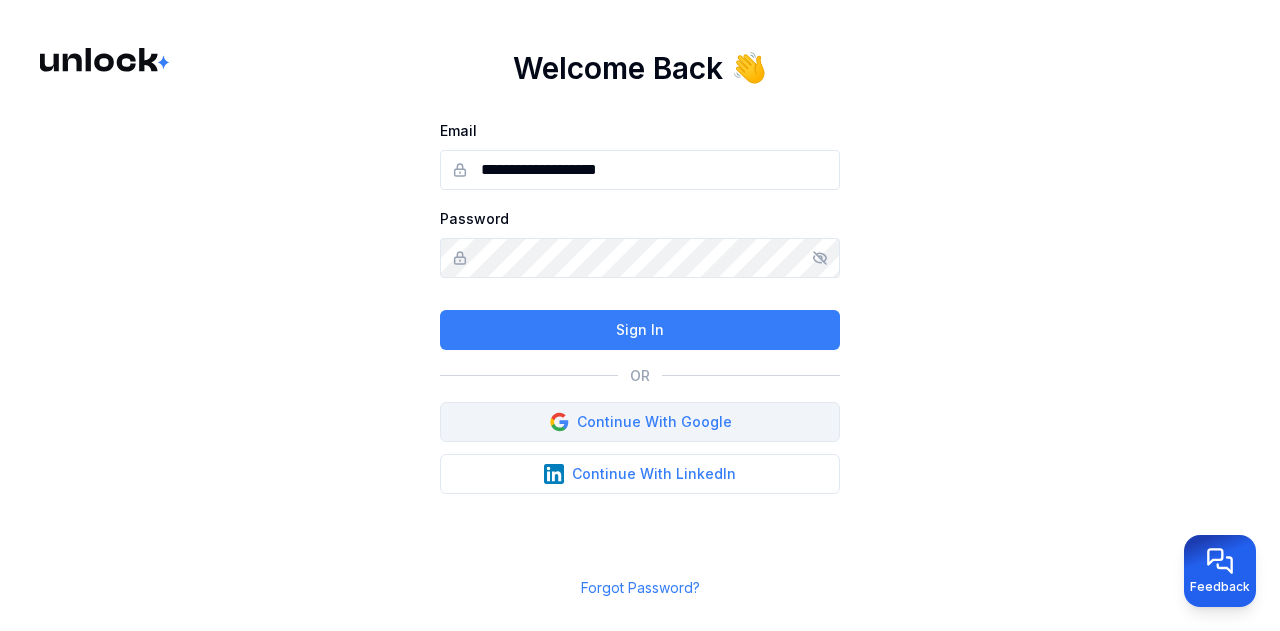 click on "Continue With Google" at bounding box center (640, 422) 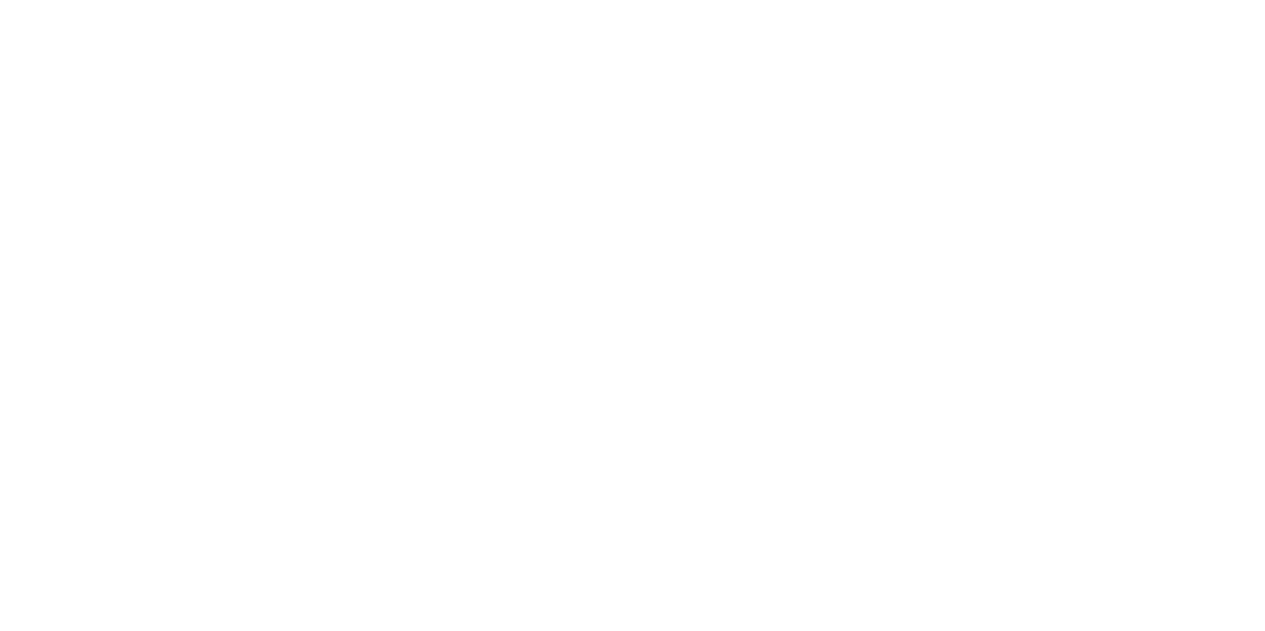 scroll, scrollTop: 0, scrollLeft: 0, axis: both 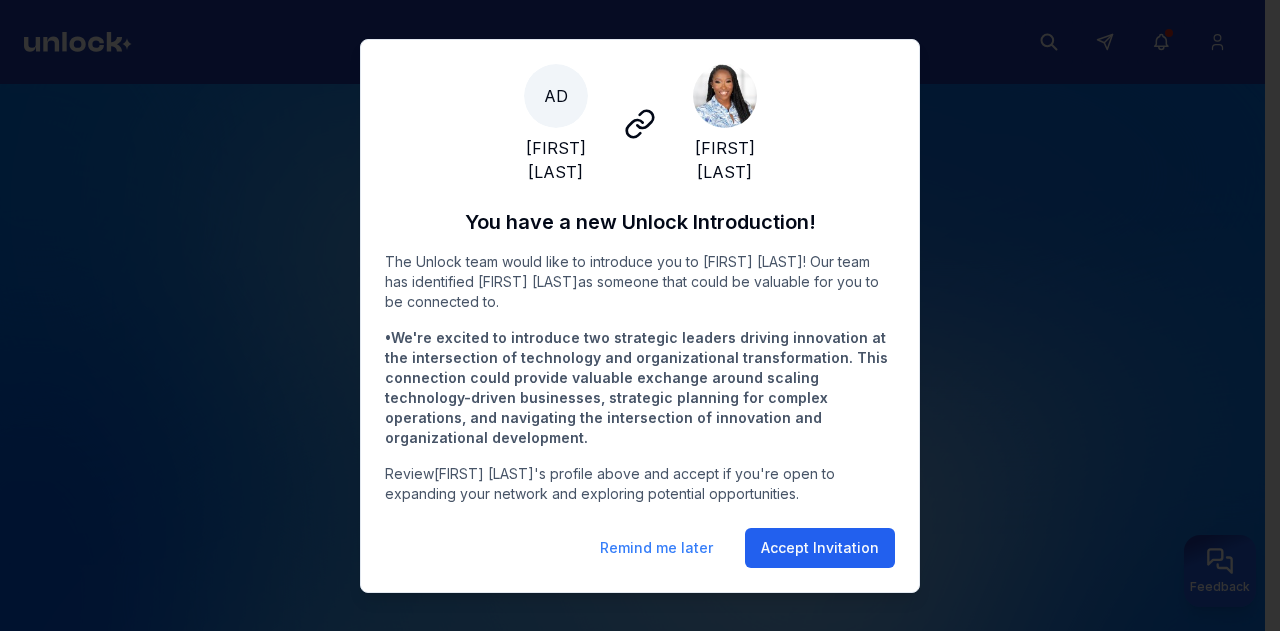 click on "Accept Invitation" at bounding box center (820, 548) 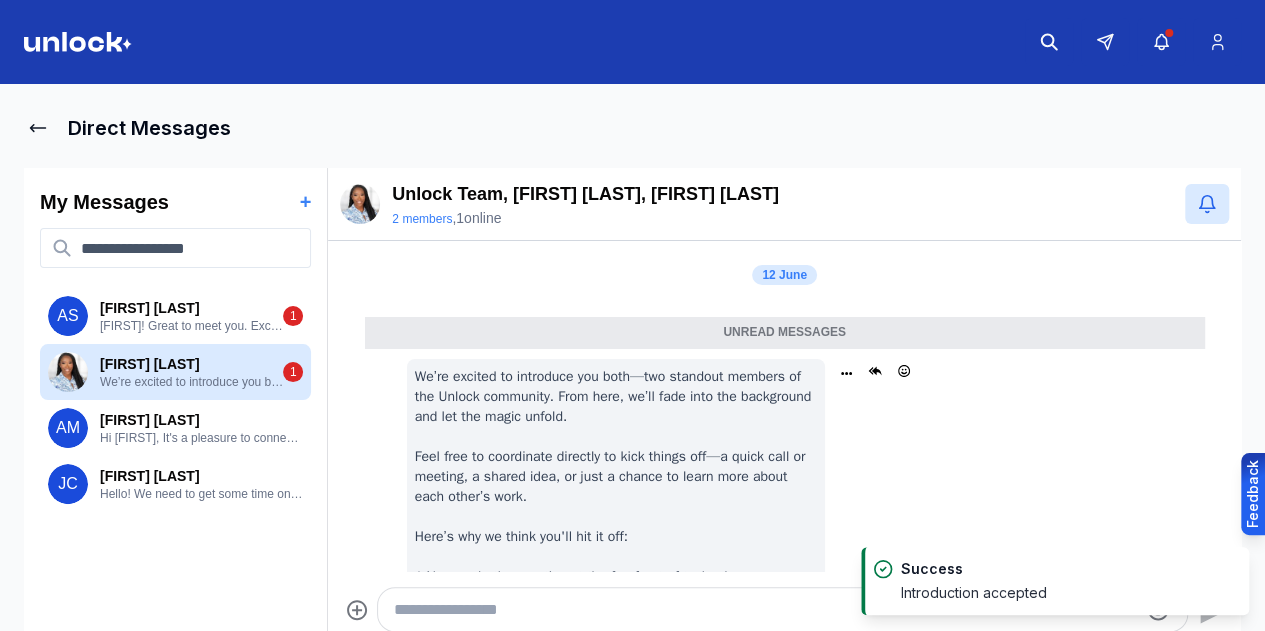 scroll, scrollTop: 284, scrollLeft: 0, axis: vertical 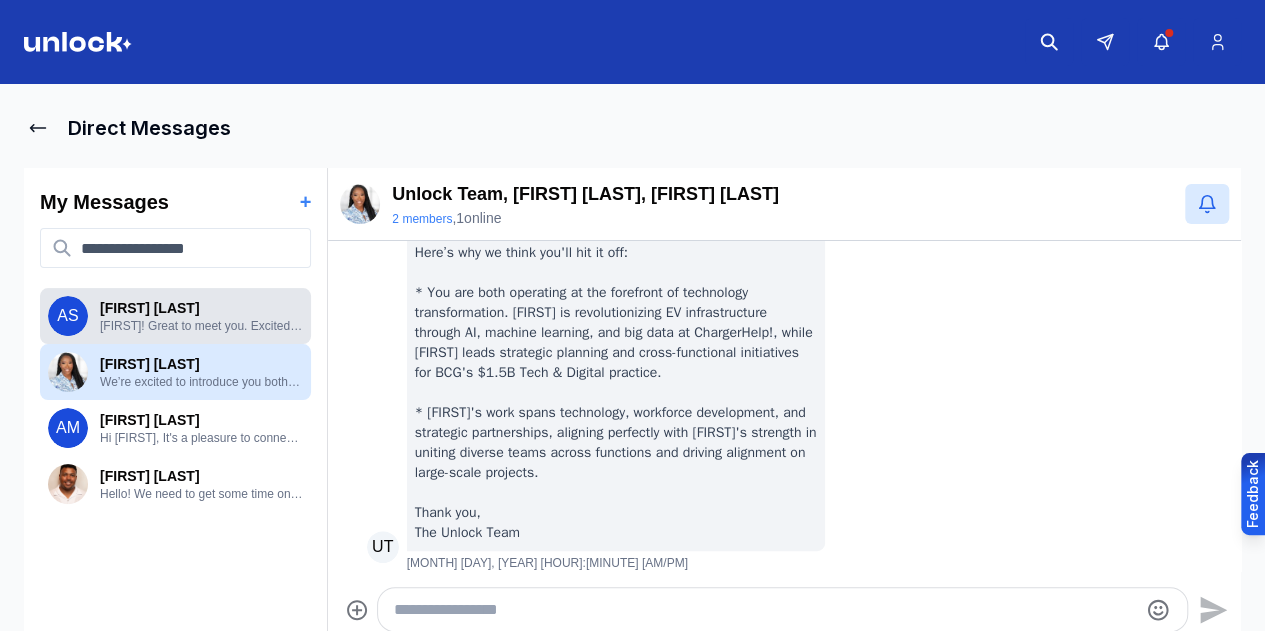click on "[FIRST]! Great to meet you. Excited to chat and learn more about you" at bounding box center (201, 326) 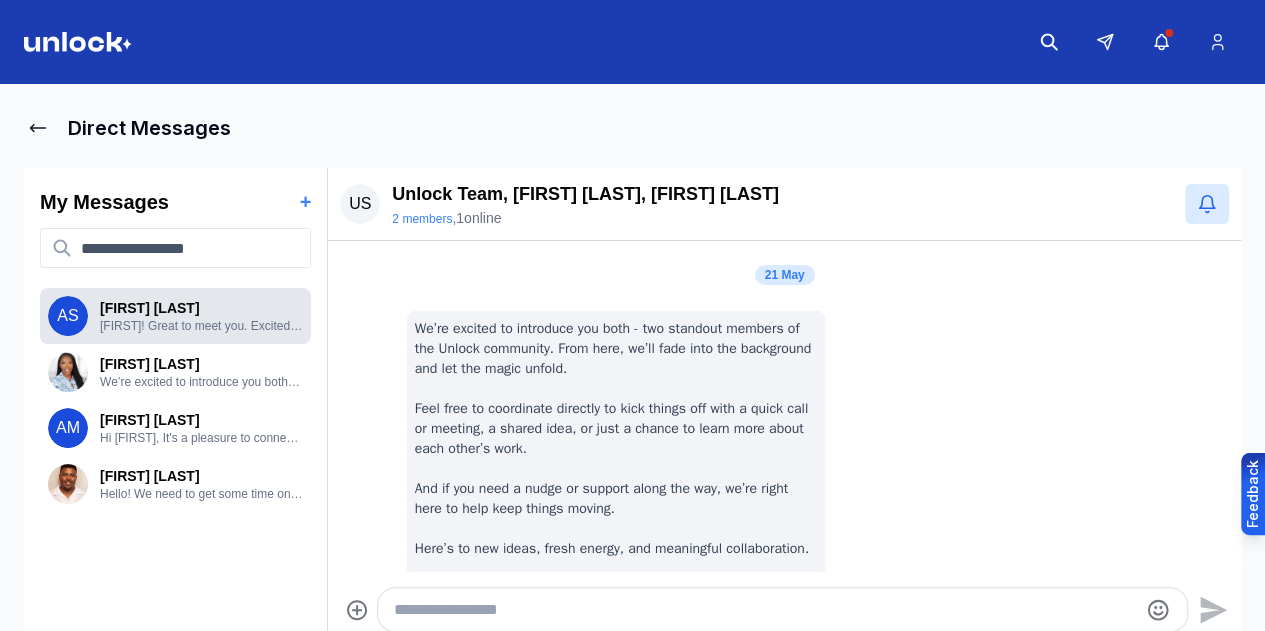scroll, scrollTop: 225, scrollLeft: 0, axis: vertical 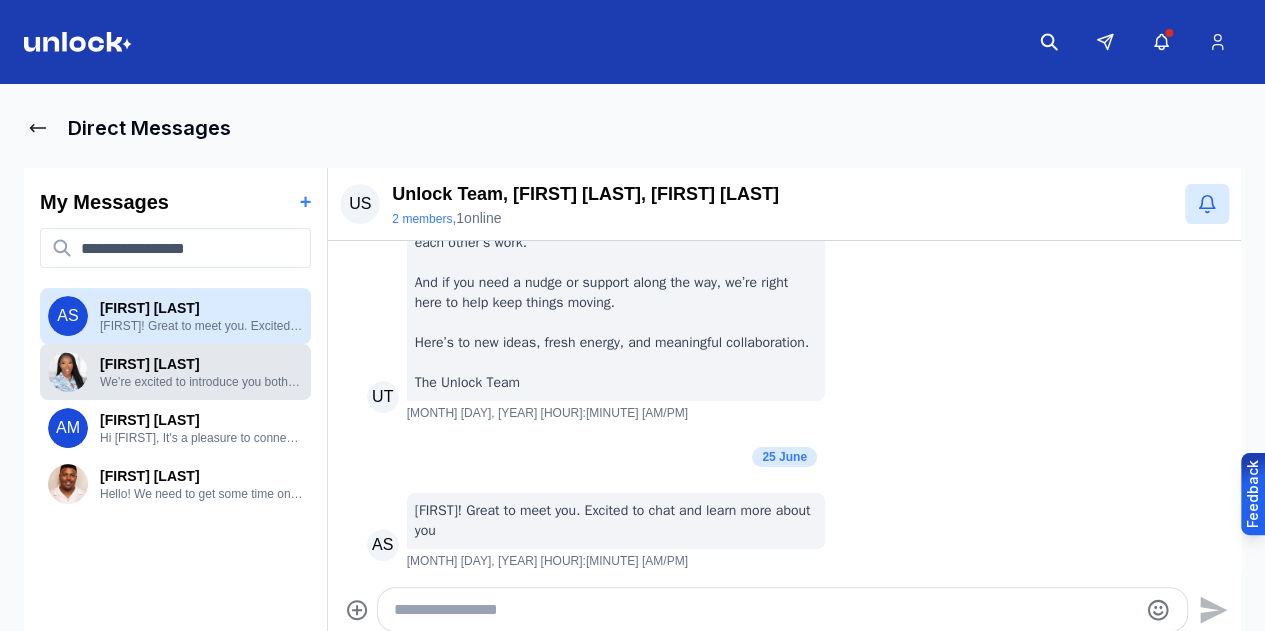 click on "[FIRST] [LAST]" at bounding box center (201, 364) 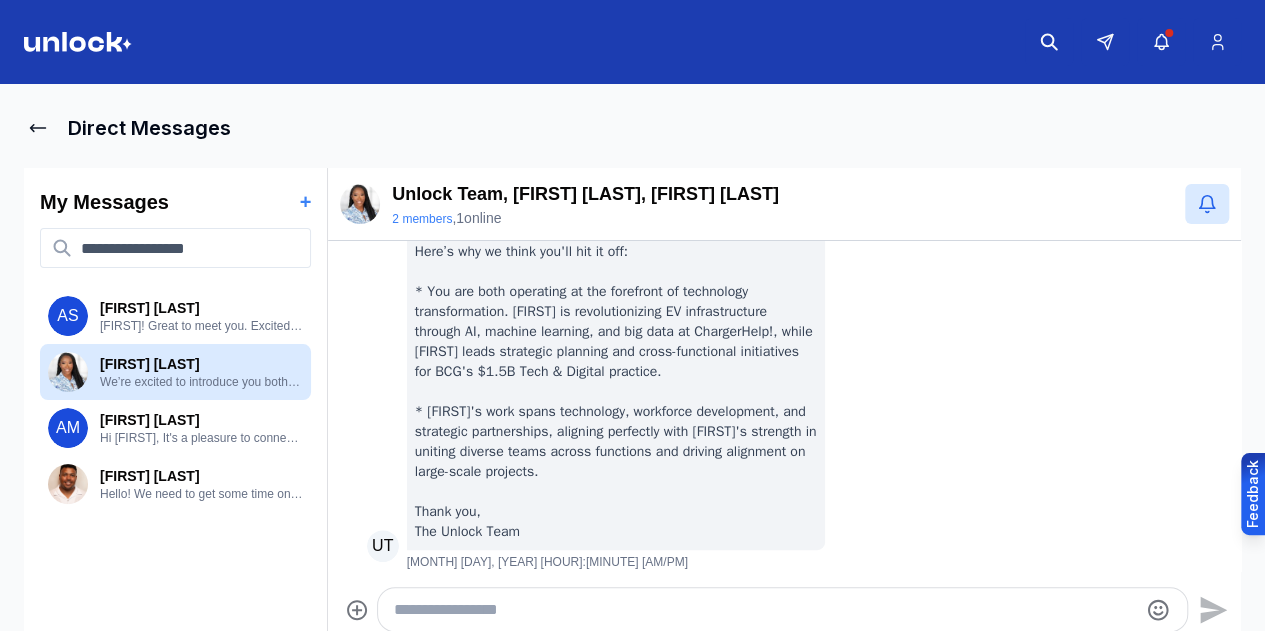 scroll, scrollTop: 0, scrollLeft: 0, axis: both 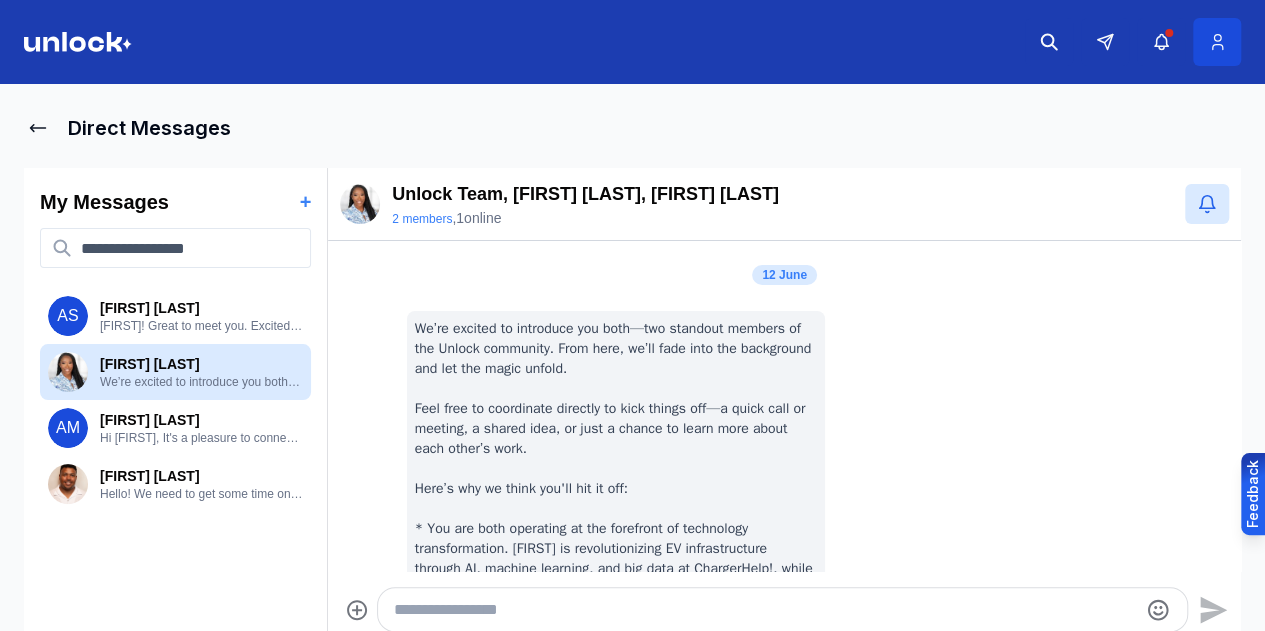 click at bounding box center (1217, 42) 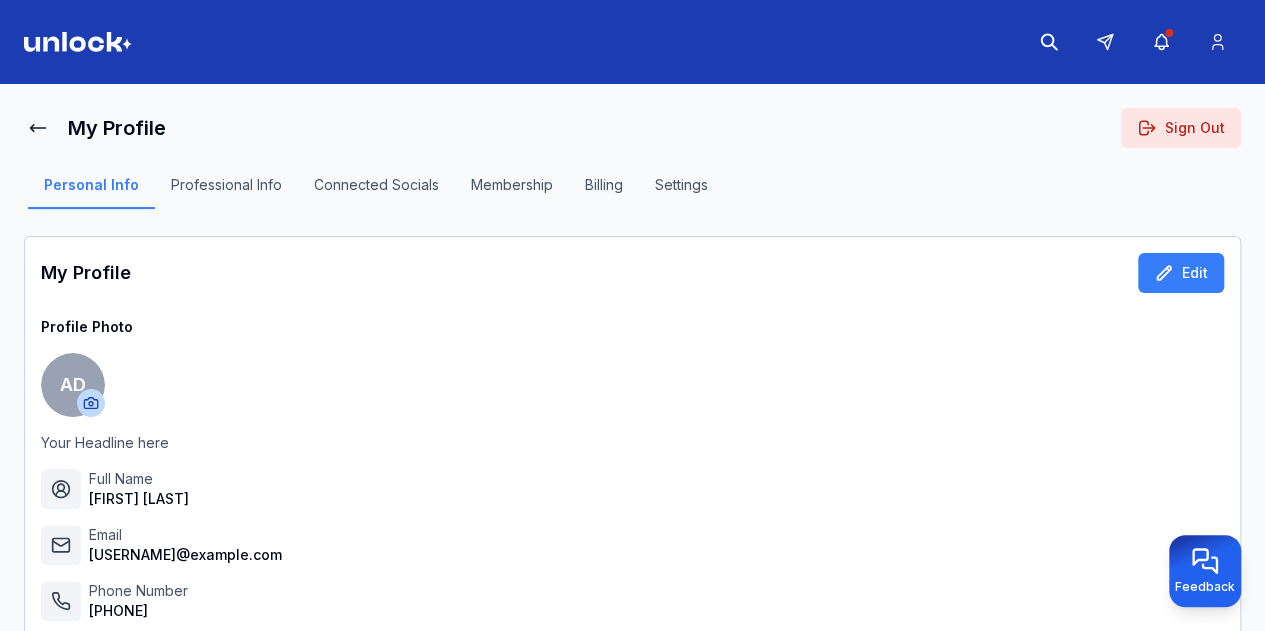 click on "Membership" at bounding box center [512, 192] 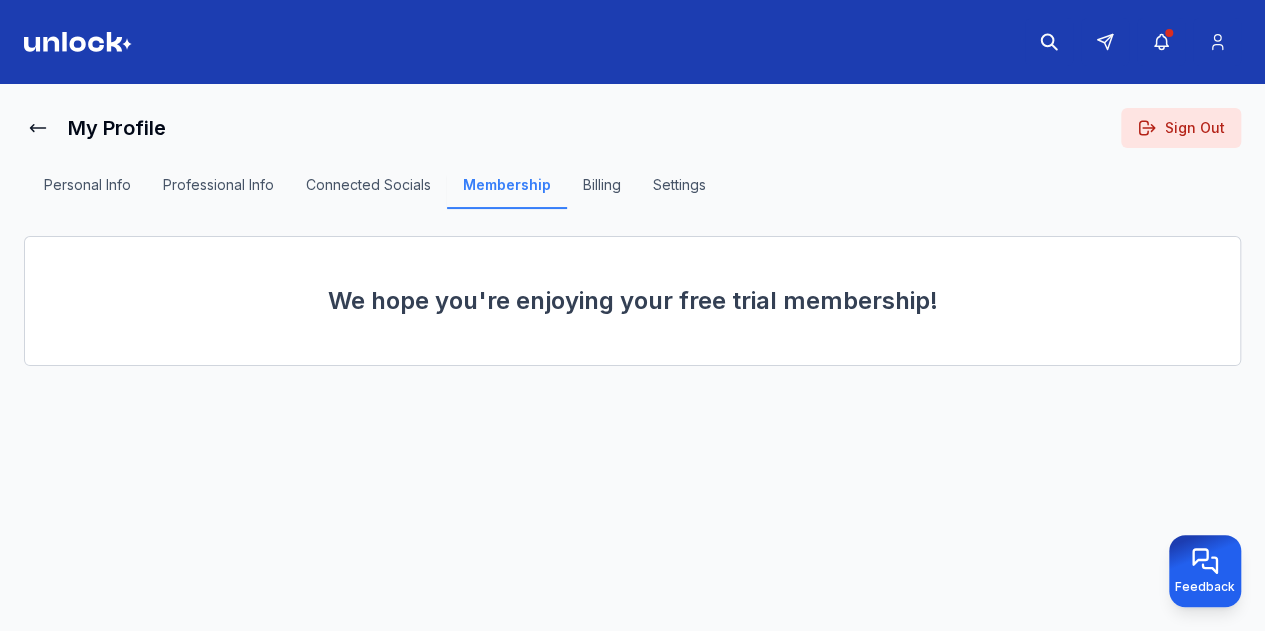 click on "Billing" at bounding box center (602, 192) 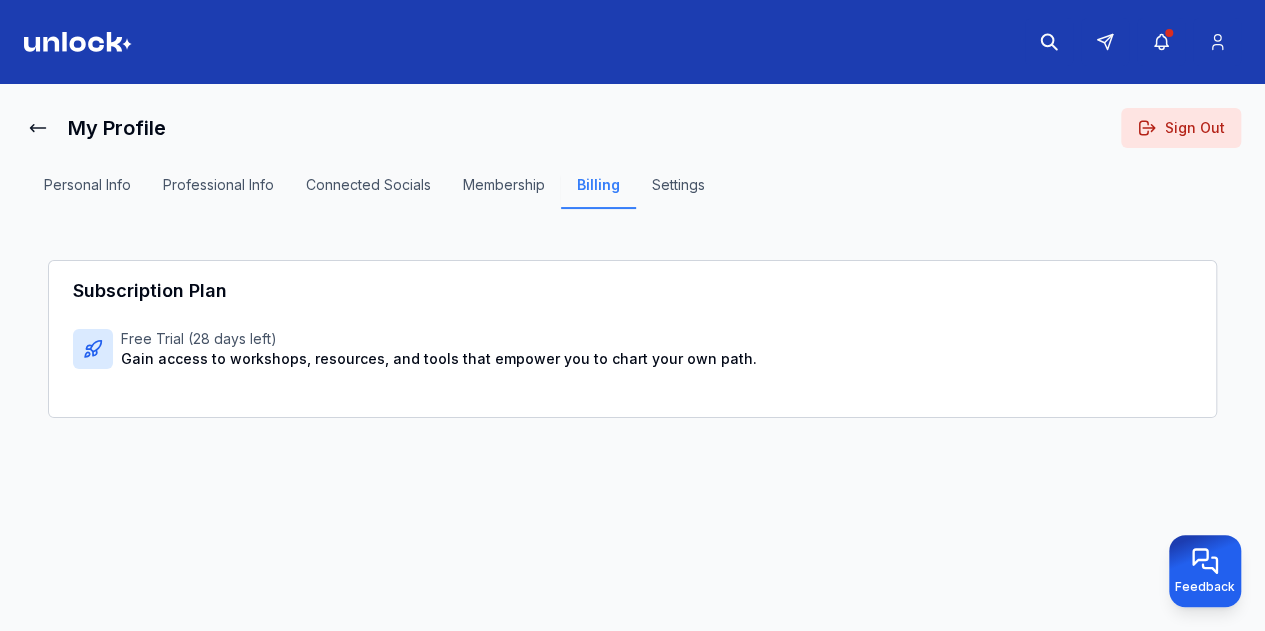 click on "Settings" at bounding box center [678, 192] 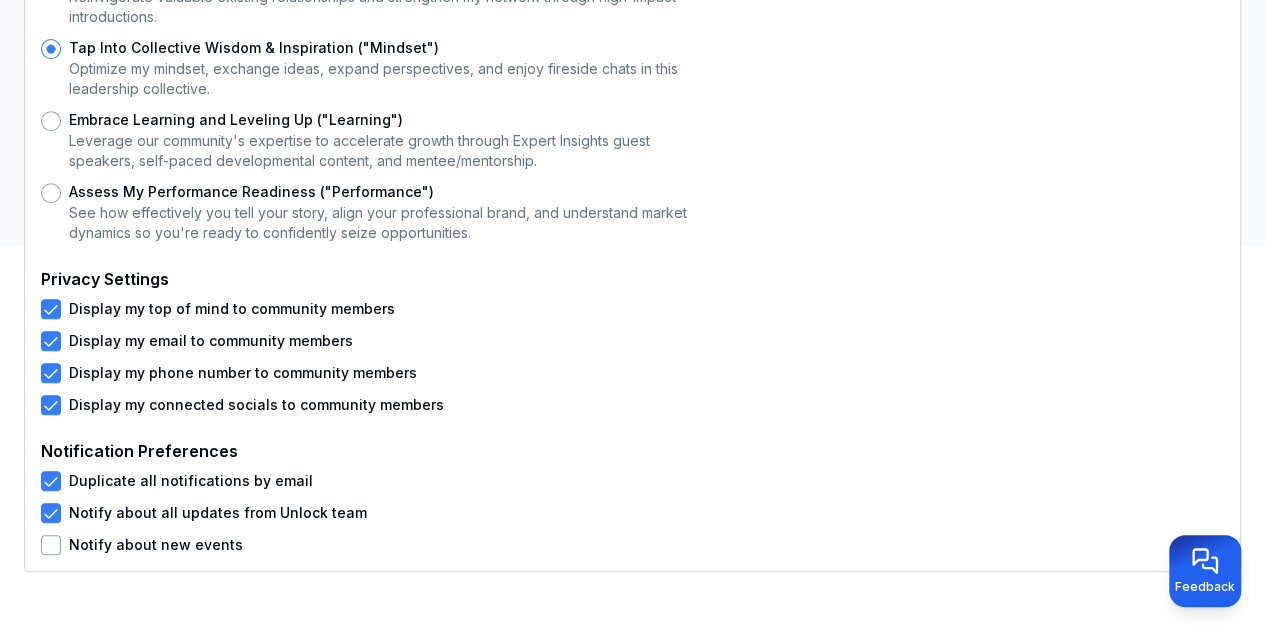 scroll, scrollTop: 0, scrollLeft: 0, axis: both 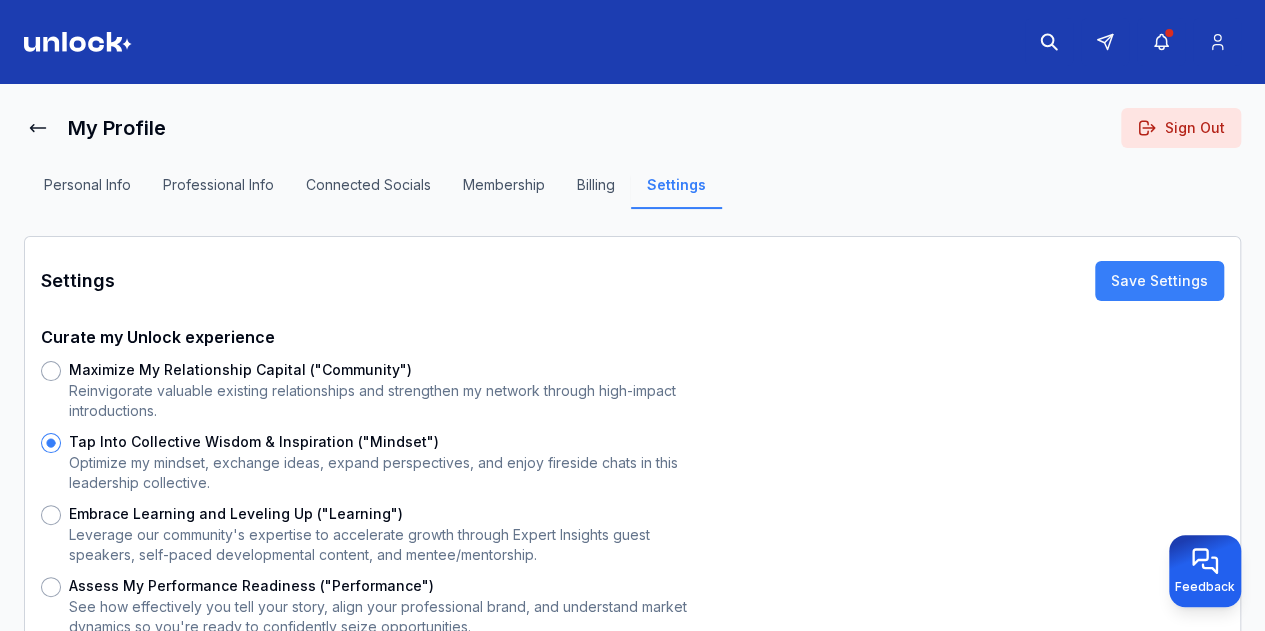 click on "Connected Socials" at bounding box center (368, 192) 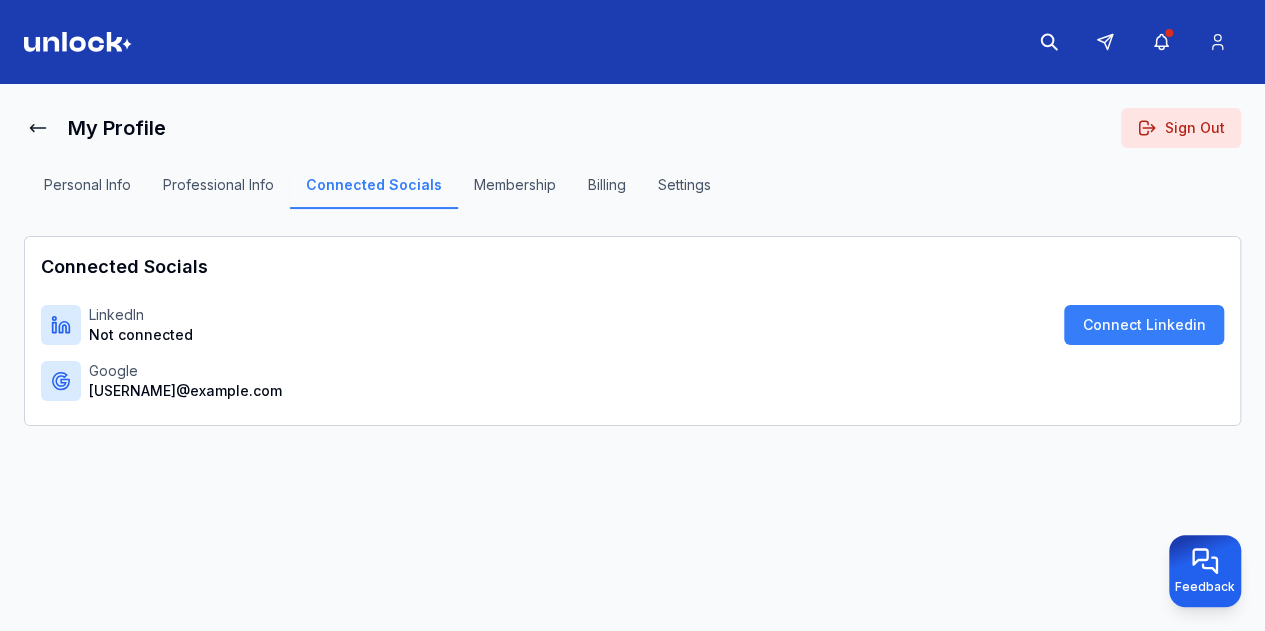 click on "Professional Info" at bounding box center [218, 192] 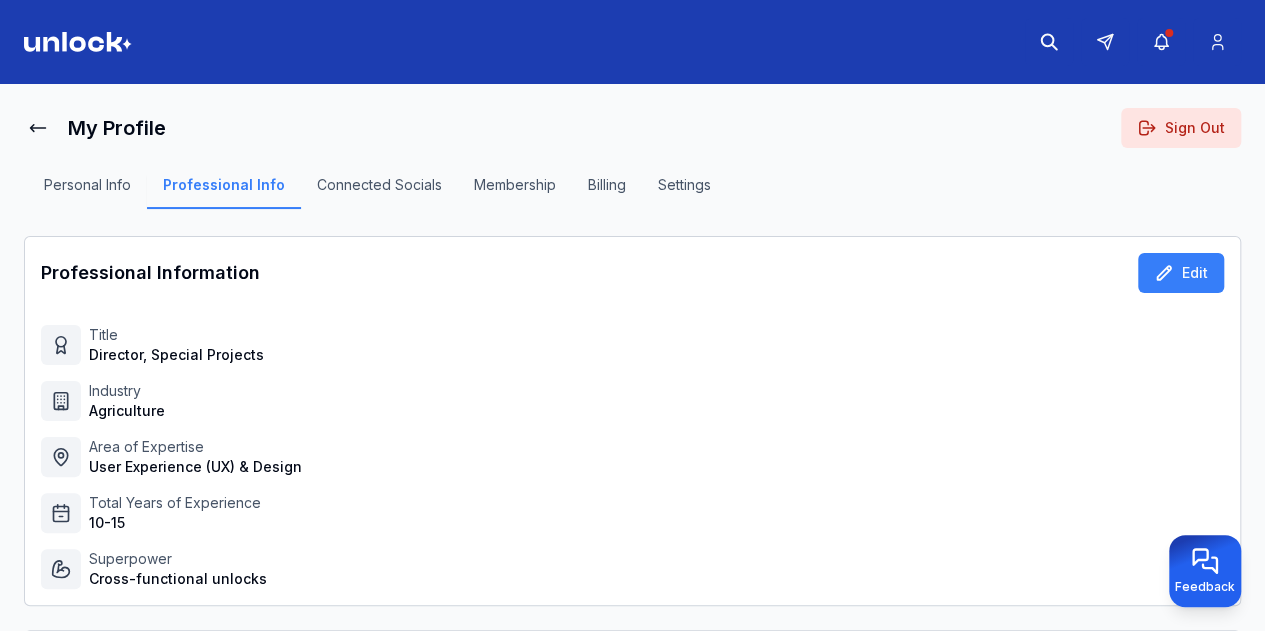 click on "Personal Info" at bounding box center [87, 192] 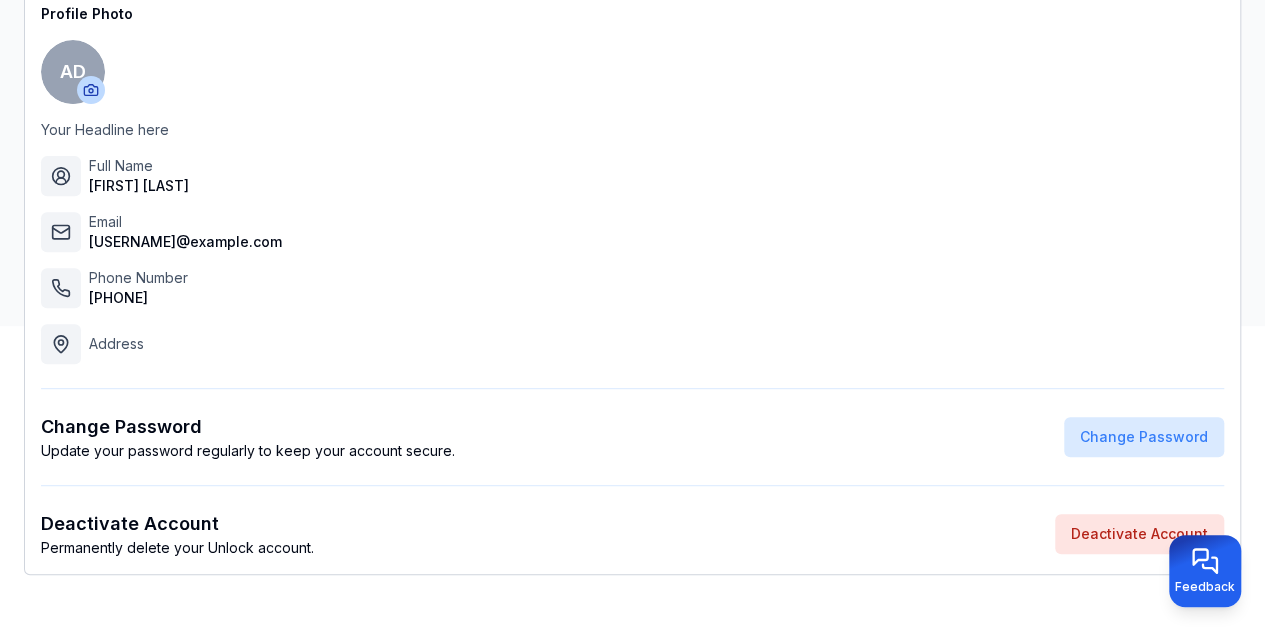 scroll, scrollTop: 0, scrollLeft: 0, axis: both 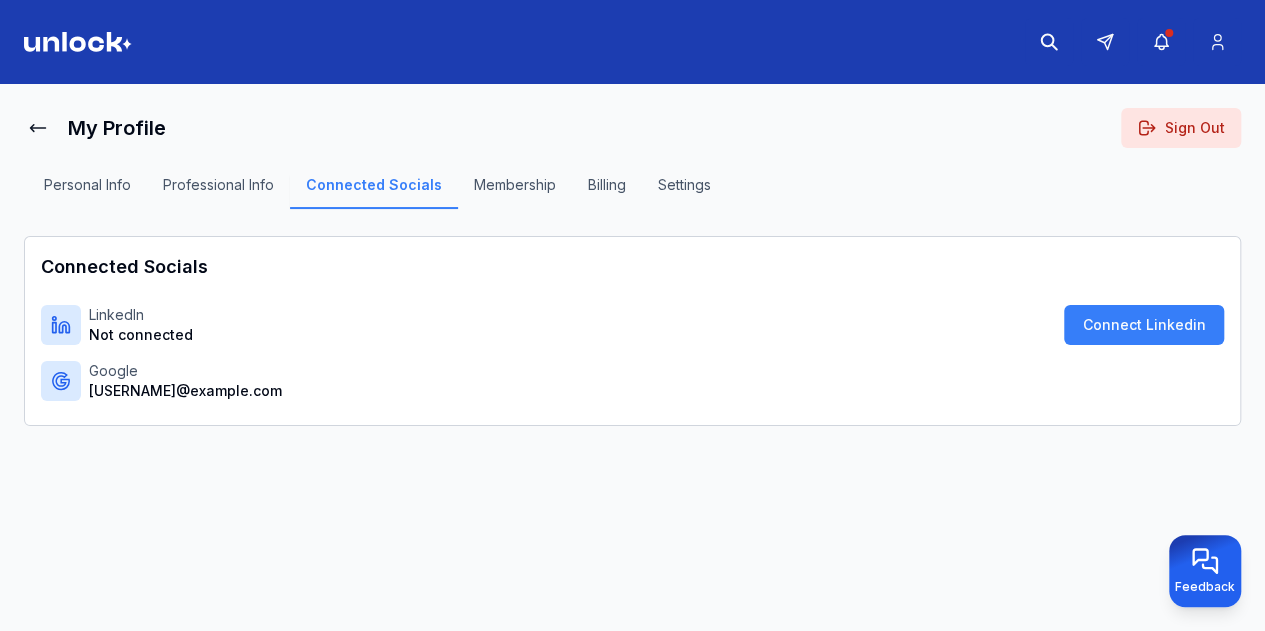 click on "Membership" at bounding box center [515, 192] 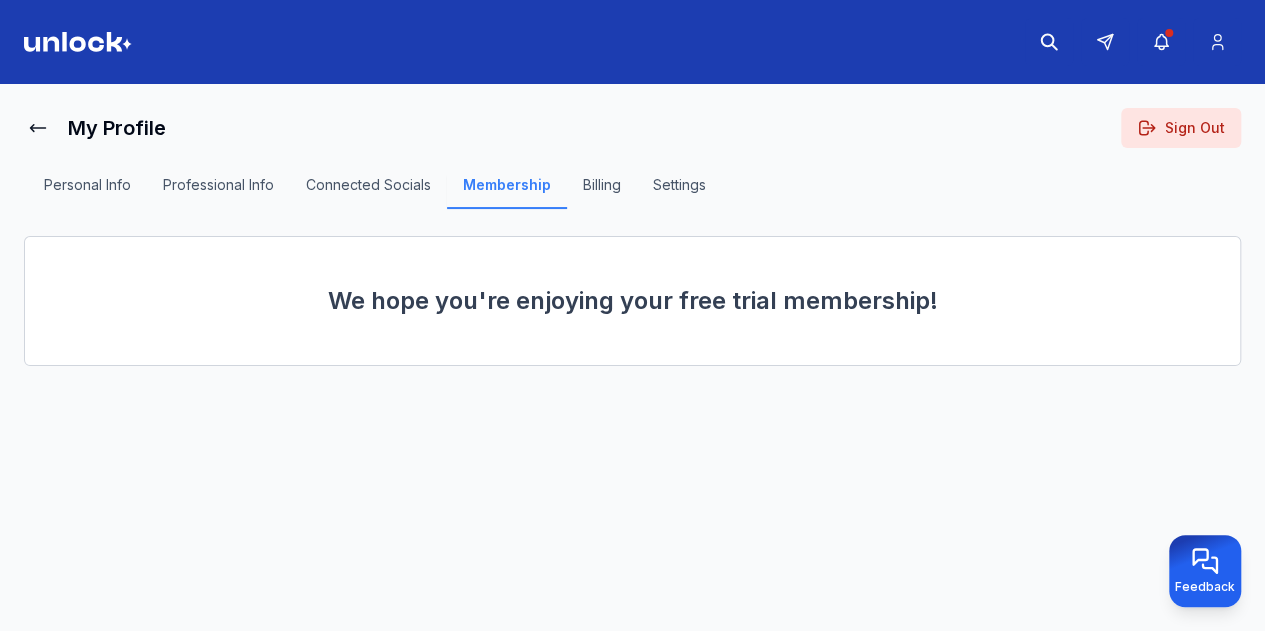 click on "Billing" at bounding box center [602, 192] 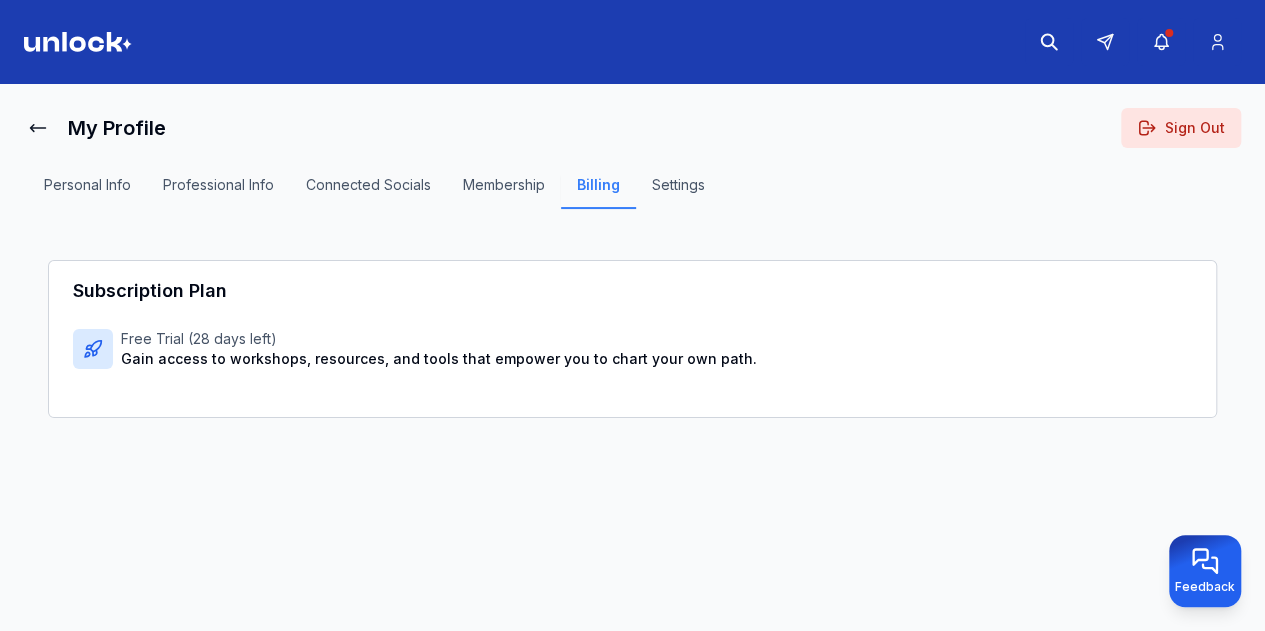 click on "Settings" at bounding box center [678, 192] 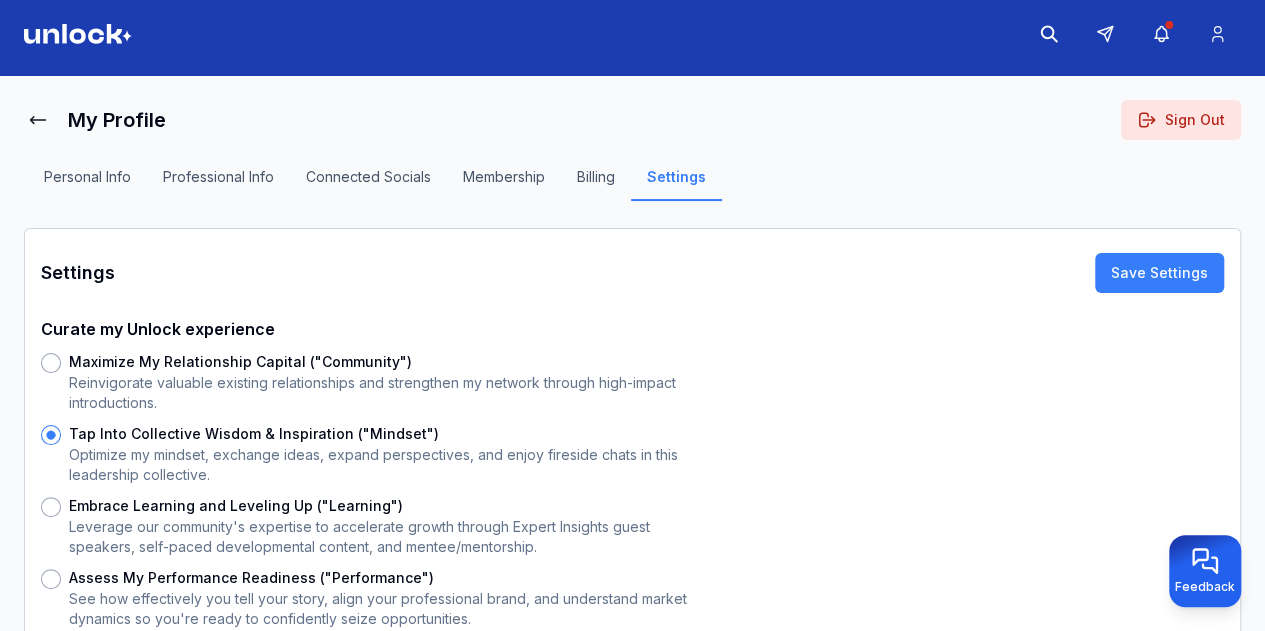 scroll, scrollTop: 0, scrollLeft: 0, axis: both 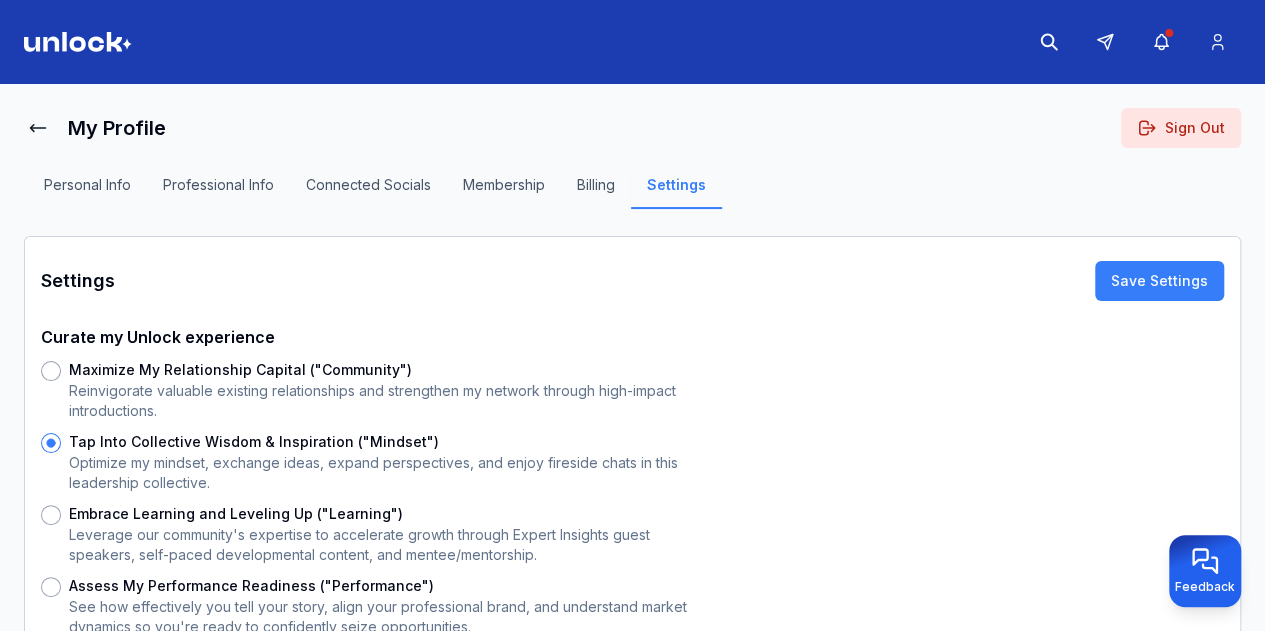 drag, startPoint x: 90, startPoint y: 27, endPoint x: 101, endPoint y: 43, distance: 19.416489 